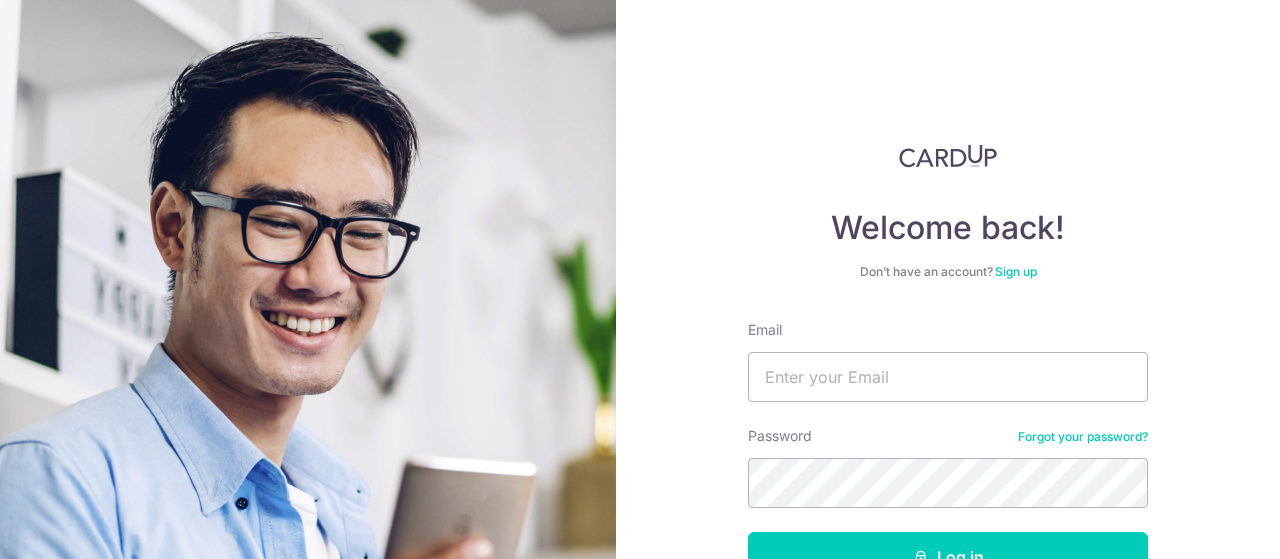 scroll, scrollTop: 0, scrollLeft: 0, axis: both 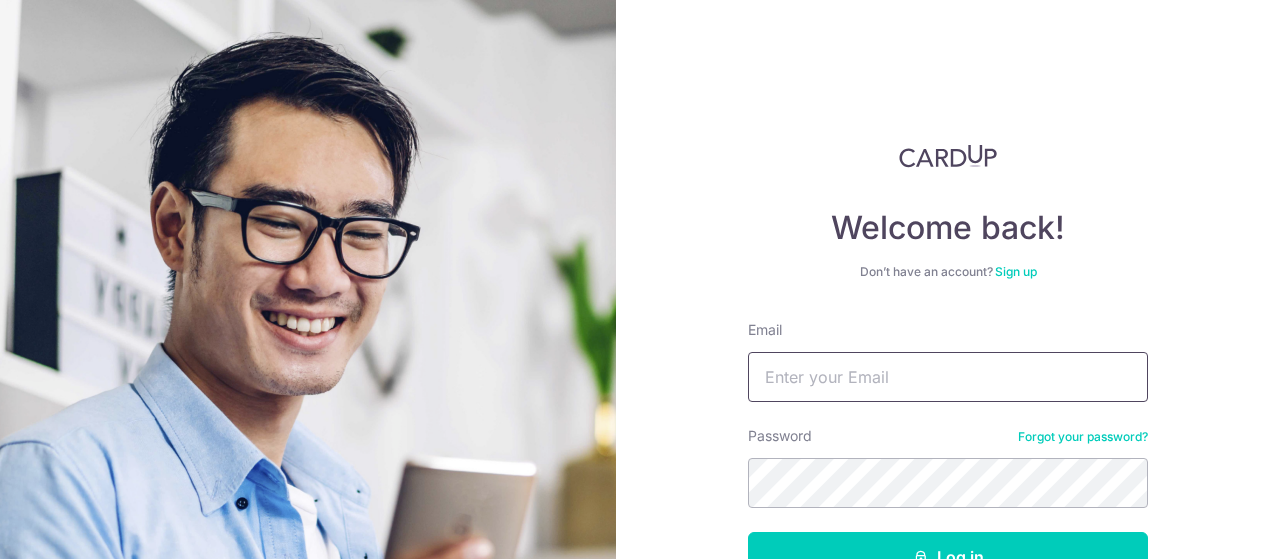 click on "Email" at bounding box center (948, 377) 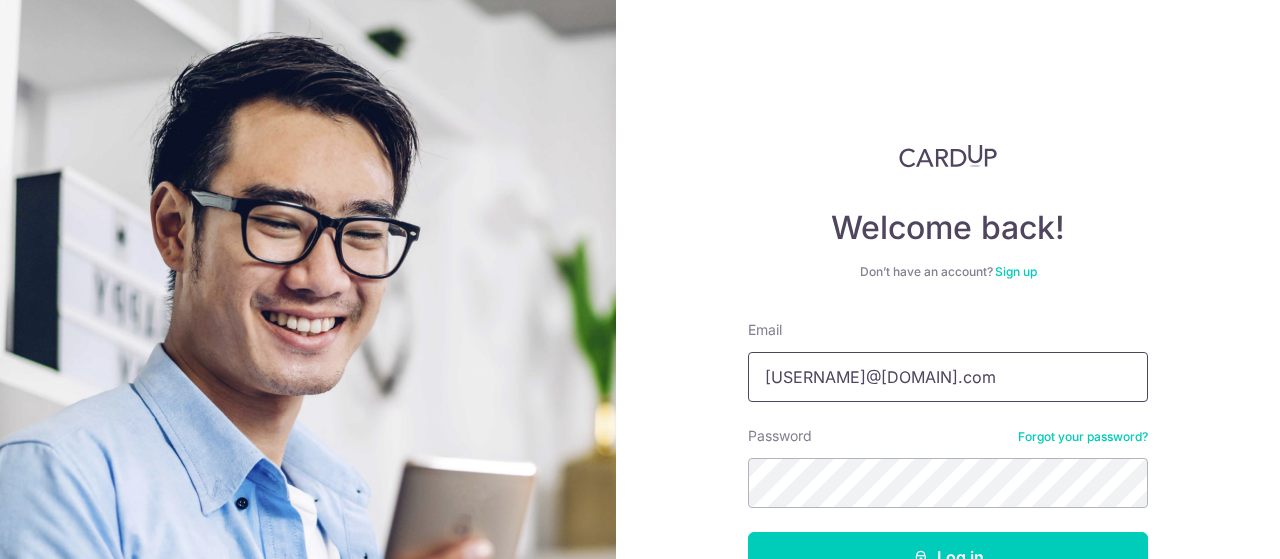 type on "[USERNAME]@[DOMAIN].com" 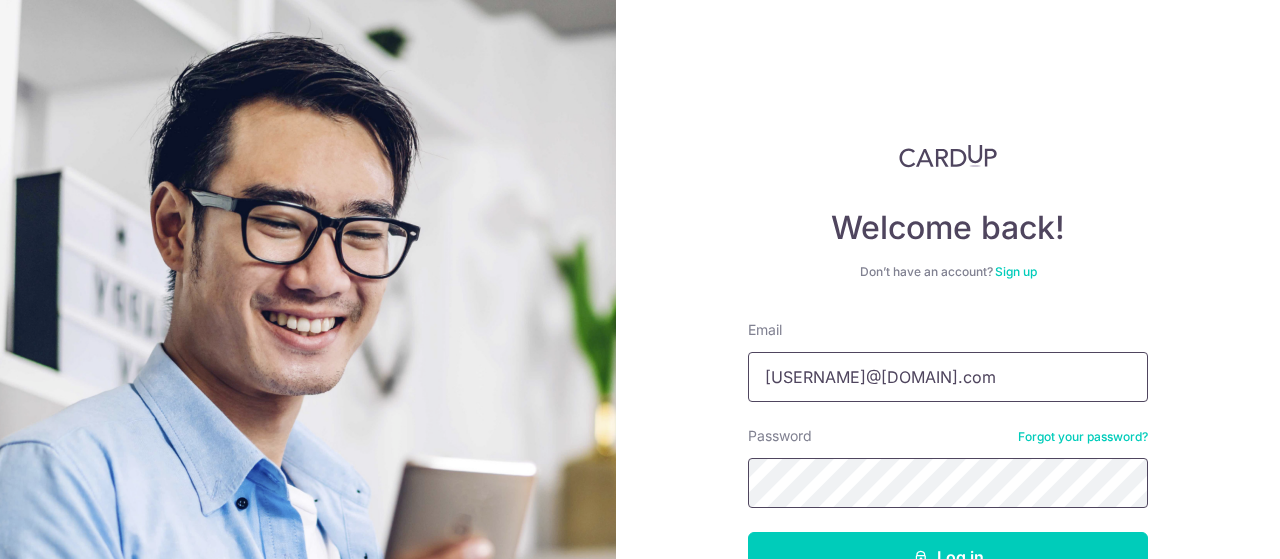 click on "Log in" at bounding box center (948, 557) 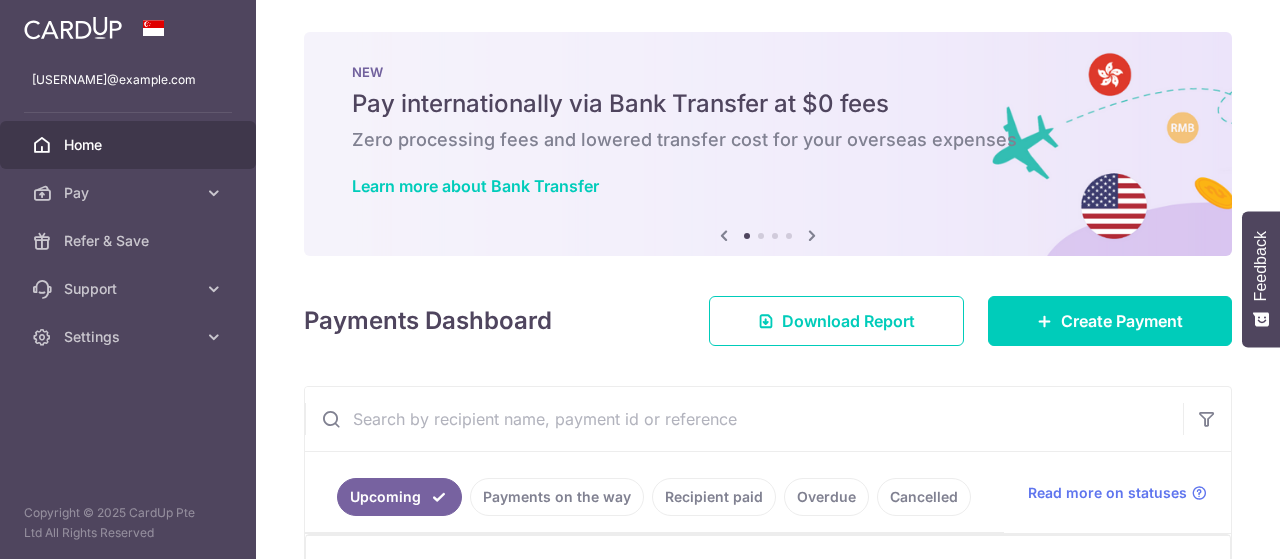 scroll, scrollTop: 0, scrollLeft: 0, axis: both 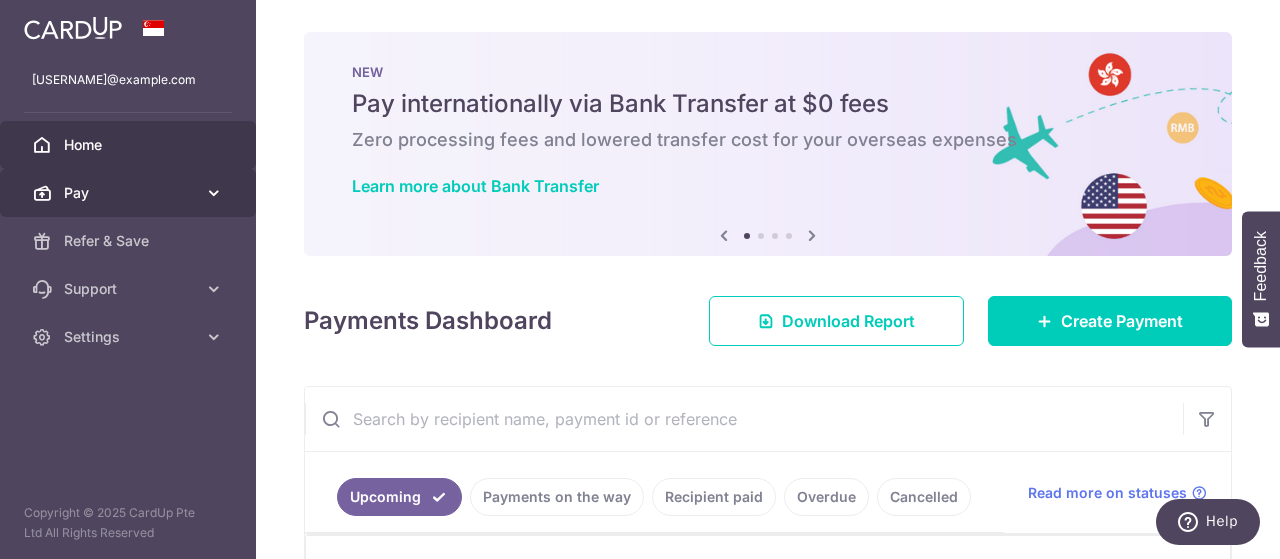 click on "Pay" at bounding box center [130, 193] 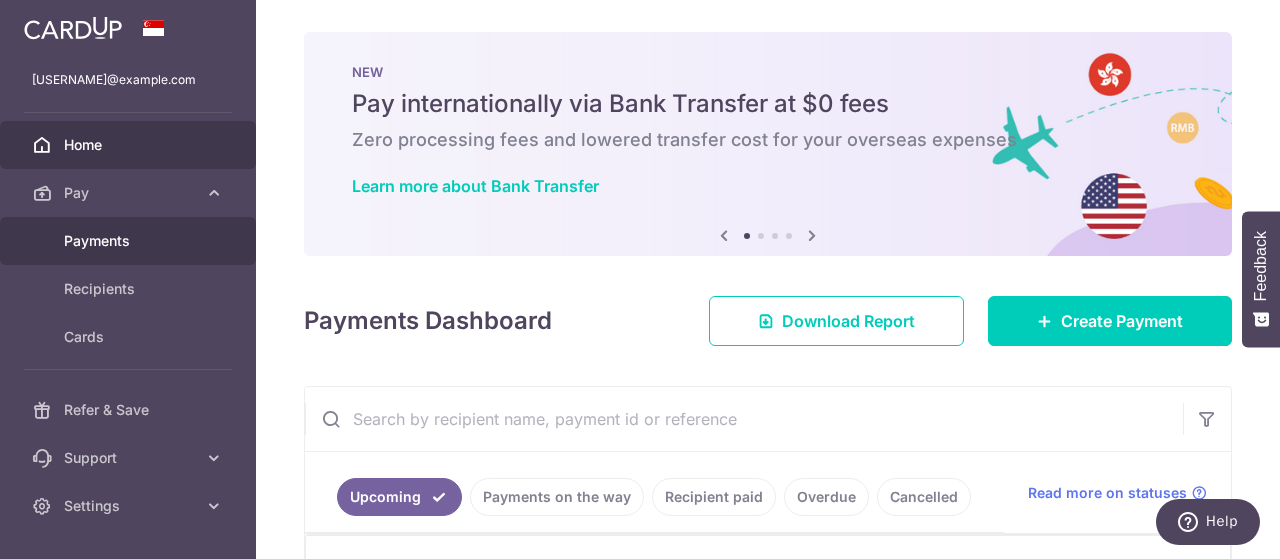 click on "Payments" at bounding box center [130, 241] 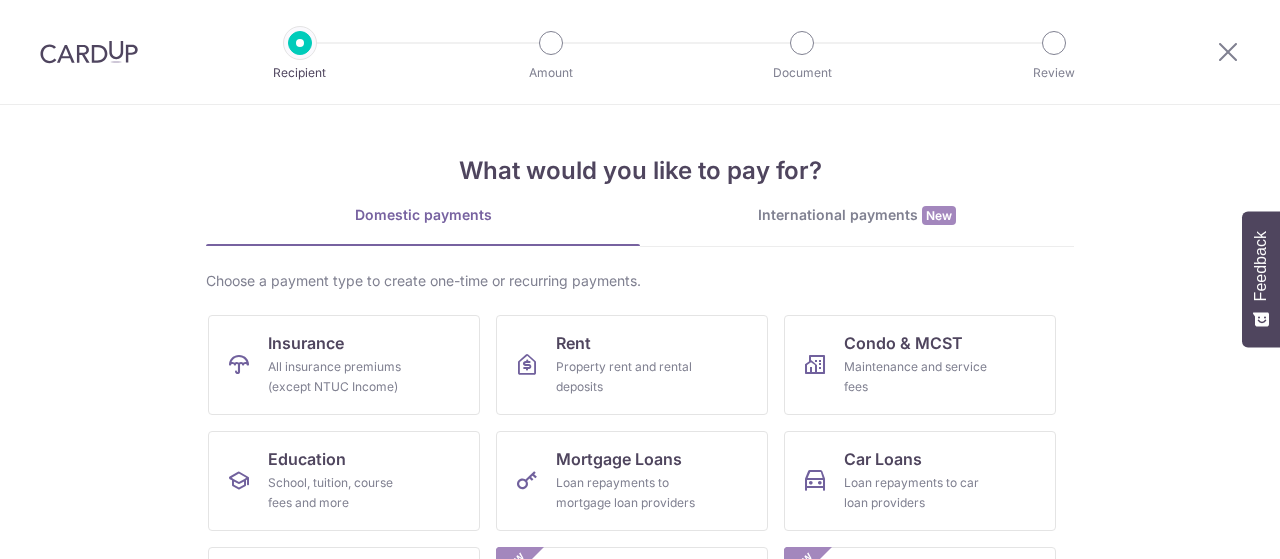 scroll, scrollTop: 0, scrollLeft: 0, axis: both 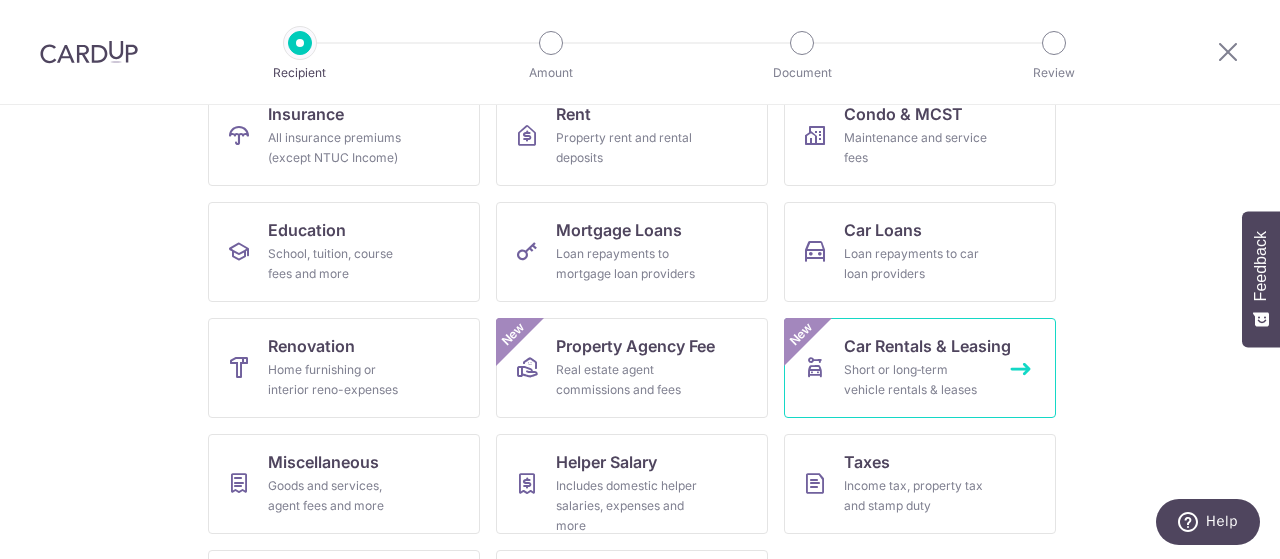 click on "Car Rentals & Leasing" at bounding box center [927, 346] 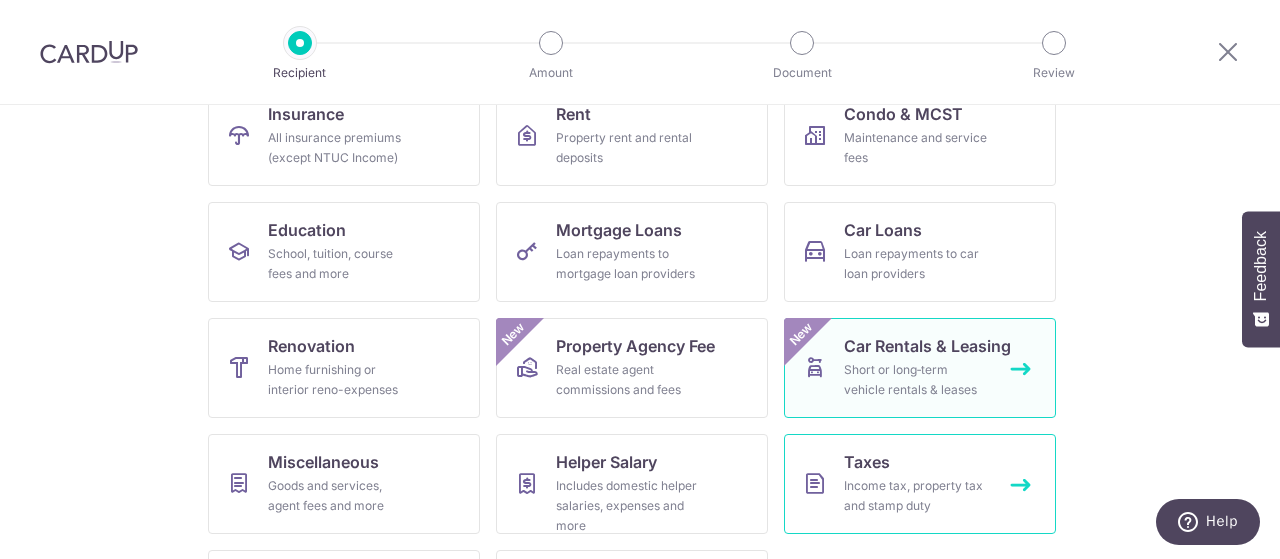 scroll, scrollTop: 335, scrollLeft: 0, axis: vertical 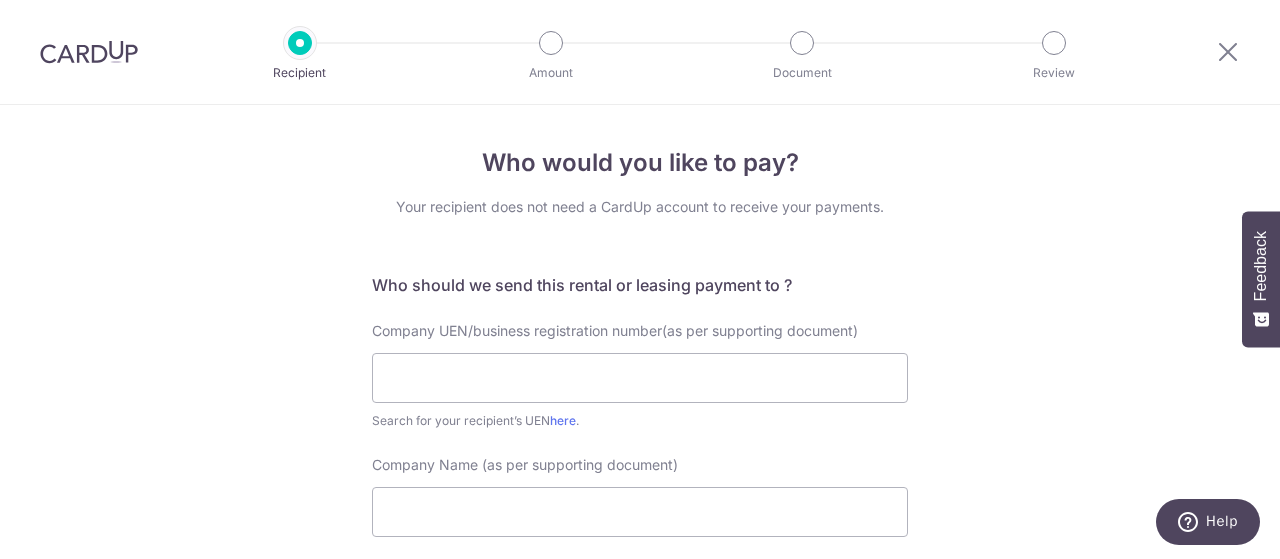 drag, startPoint x: 381, startPoint y: 287, endPoint x: 640, endPoint y: 286, distance: 259.00192 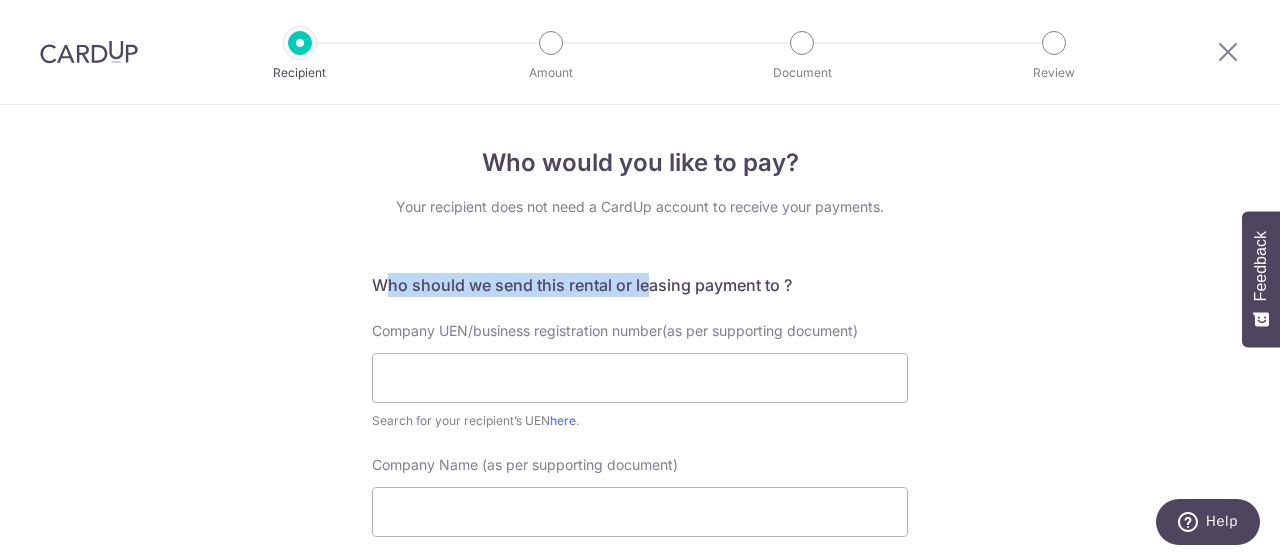 scroll, scrollTop: 0, scrollLeft: 0, axis: both 